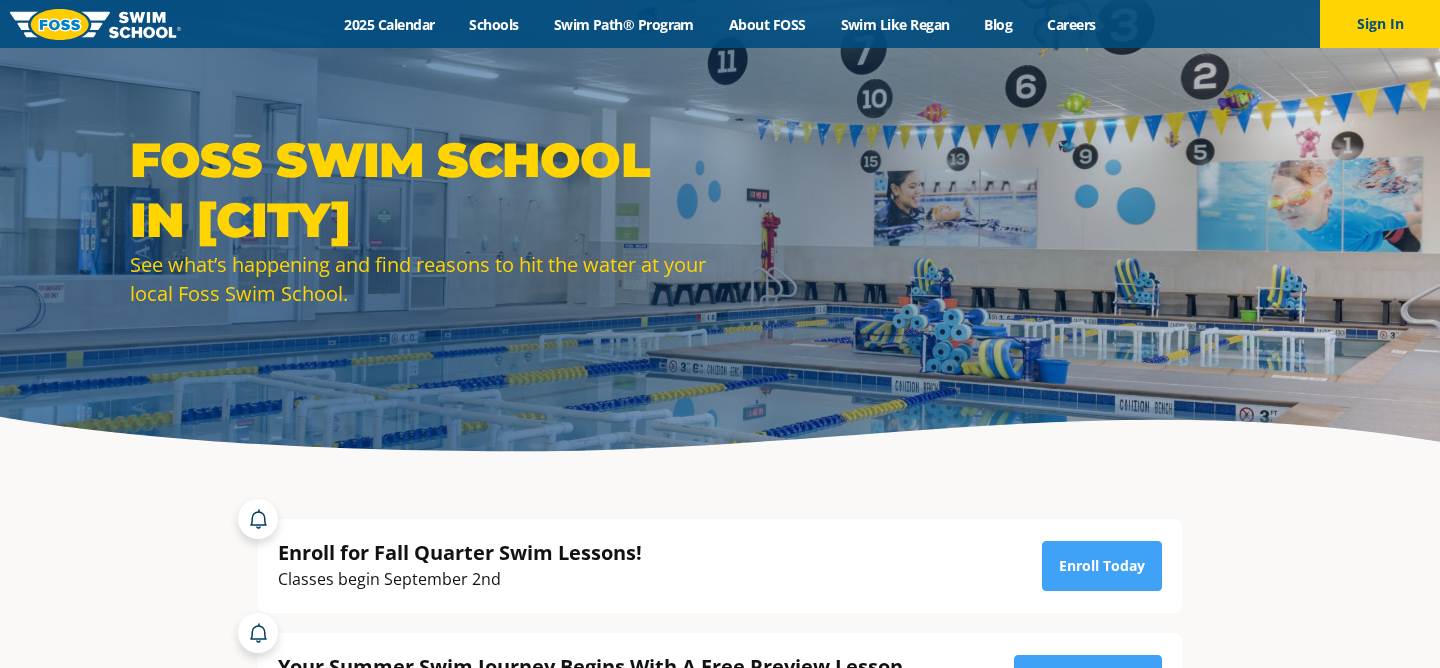 scroll, scrollTop: 0, scrollLeft: 0, axis: both 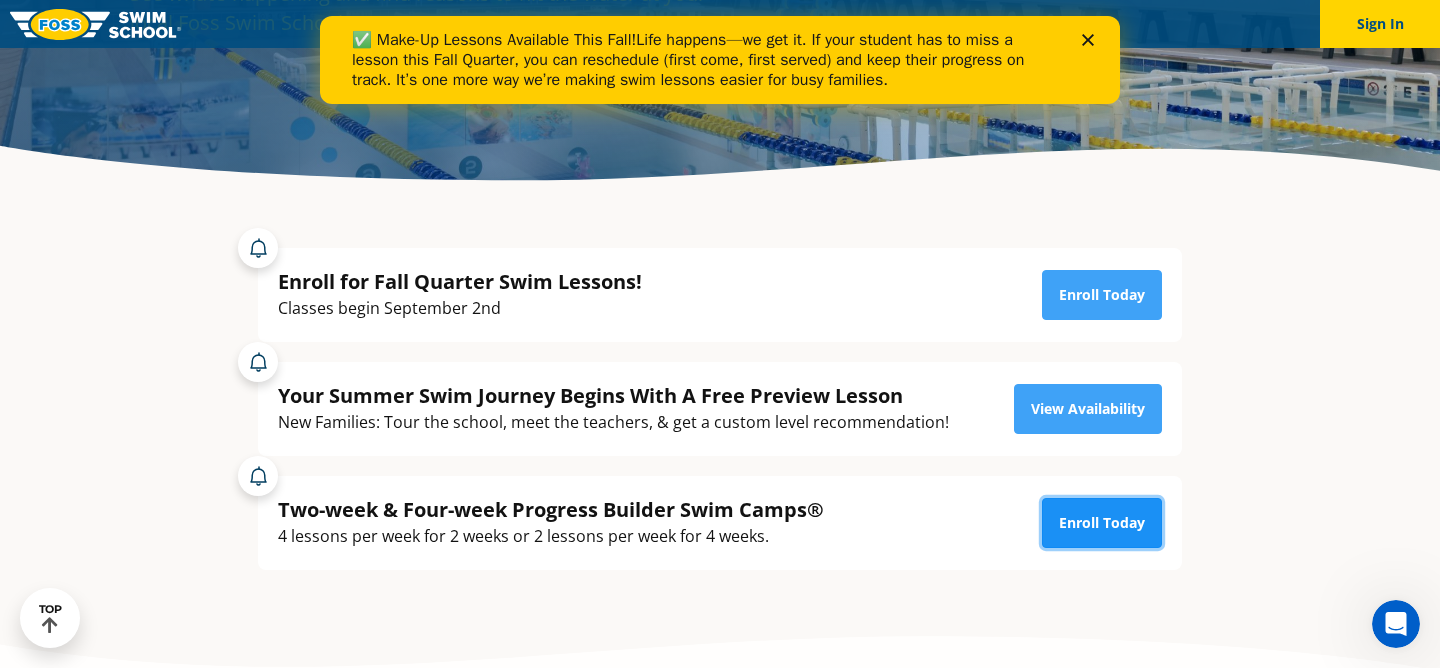 click on "Enroll Today" at bounding box center [1102, 523] 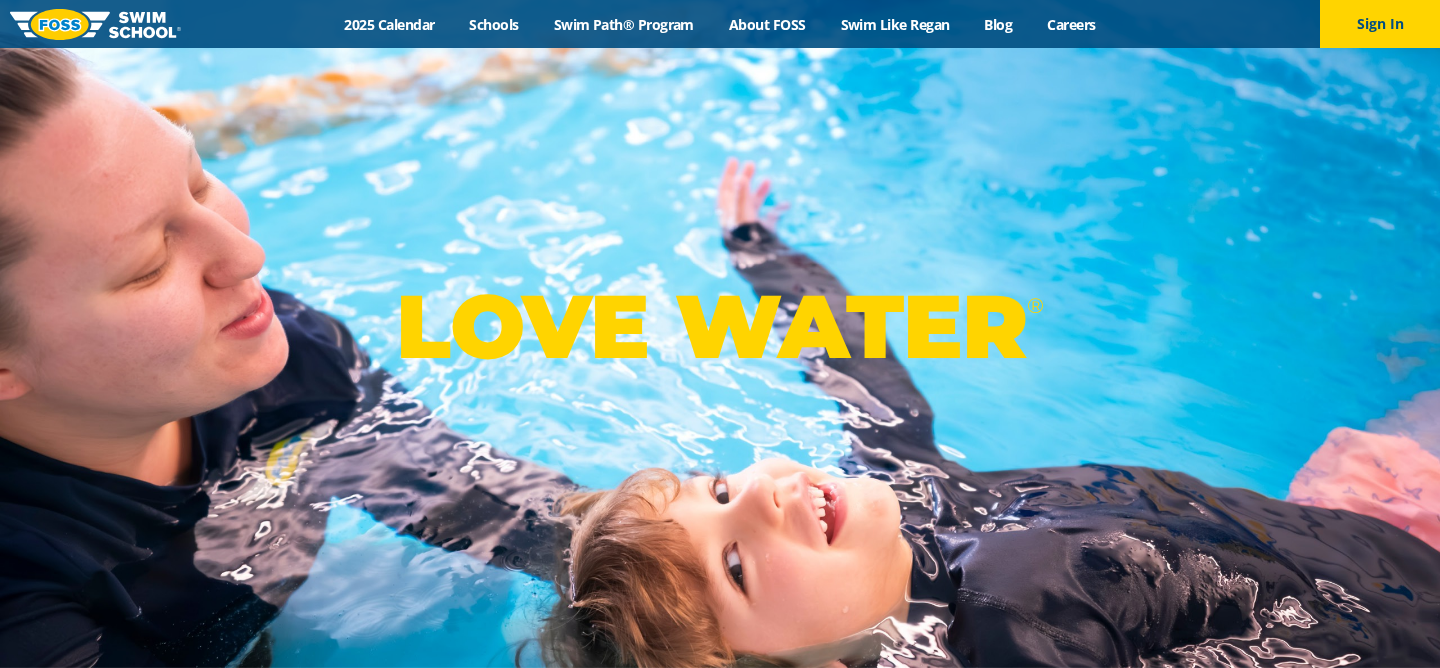 scroll, scrollTop: 0, scrollLeft: 0, axis: both 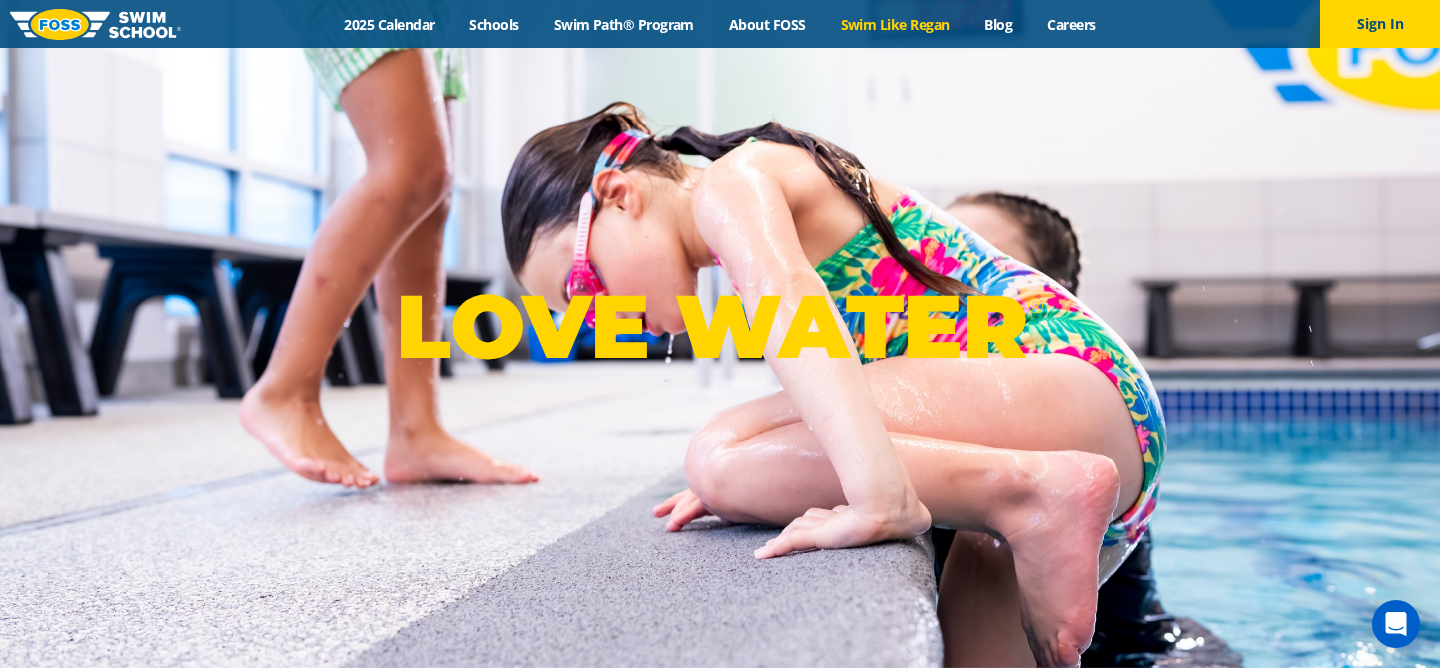 click on "Swim Like Regan" at bounding box center (895, 24) 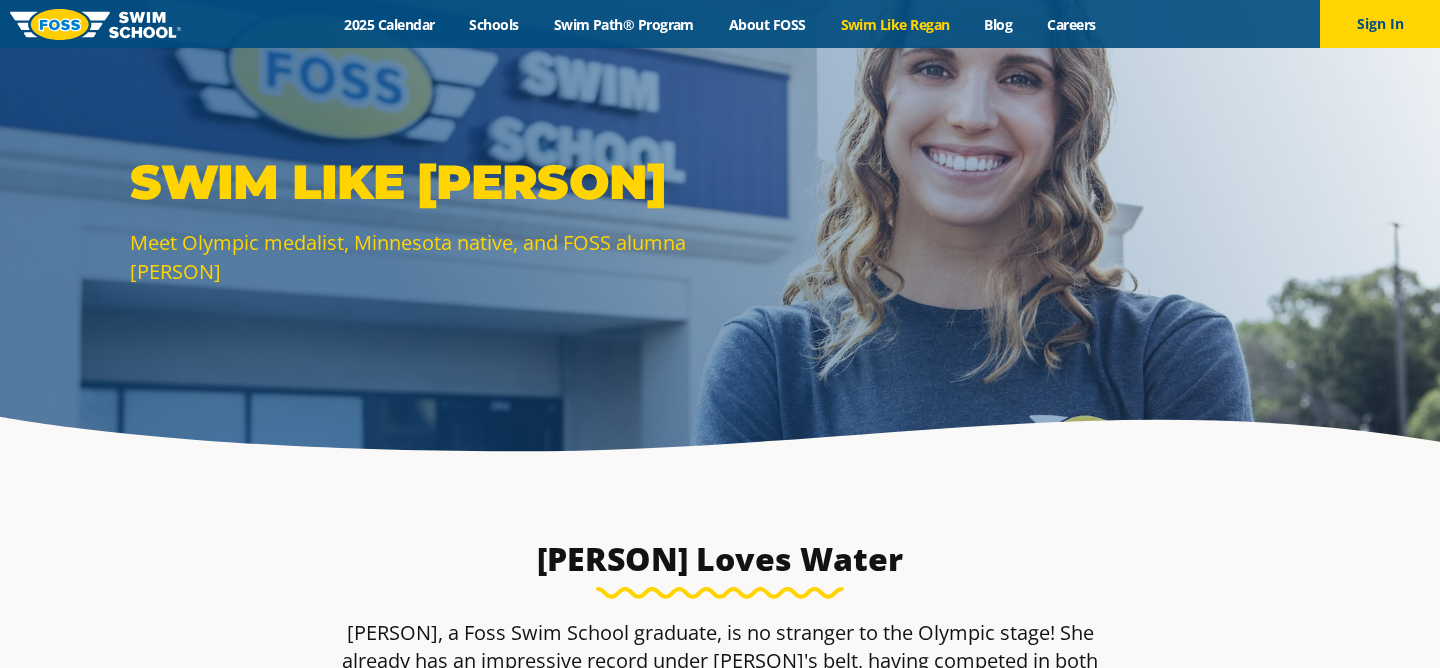 scroll, scrollTop: 0, scrollLeft: 0, axis: both 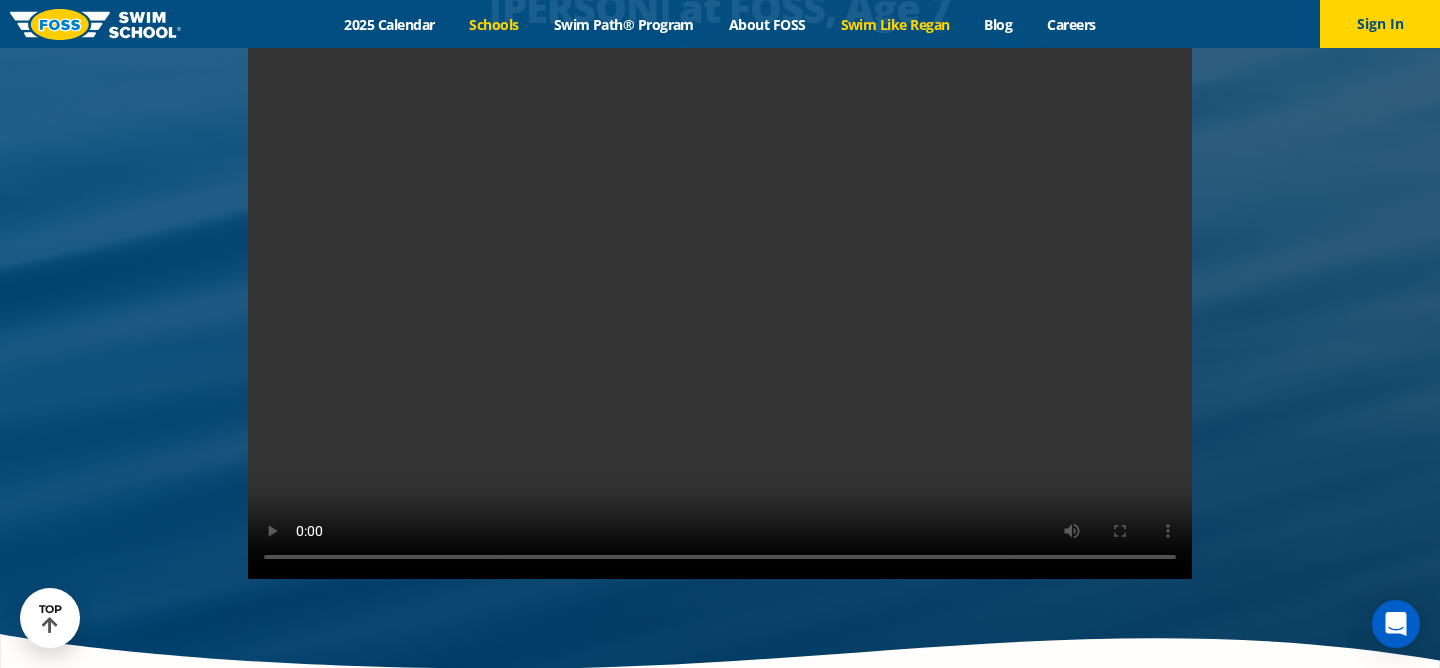 click on "Schools" at bounding box center [494, 24] 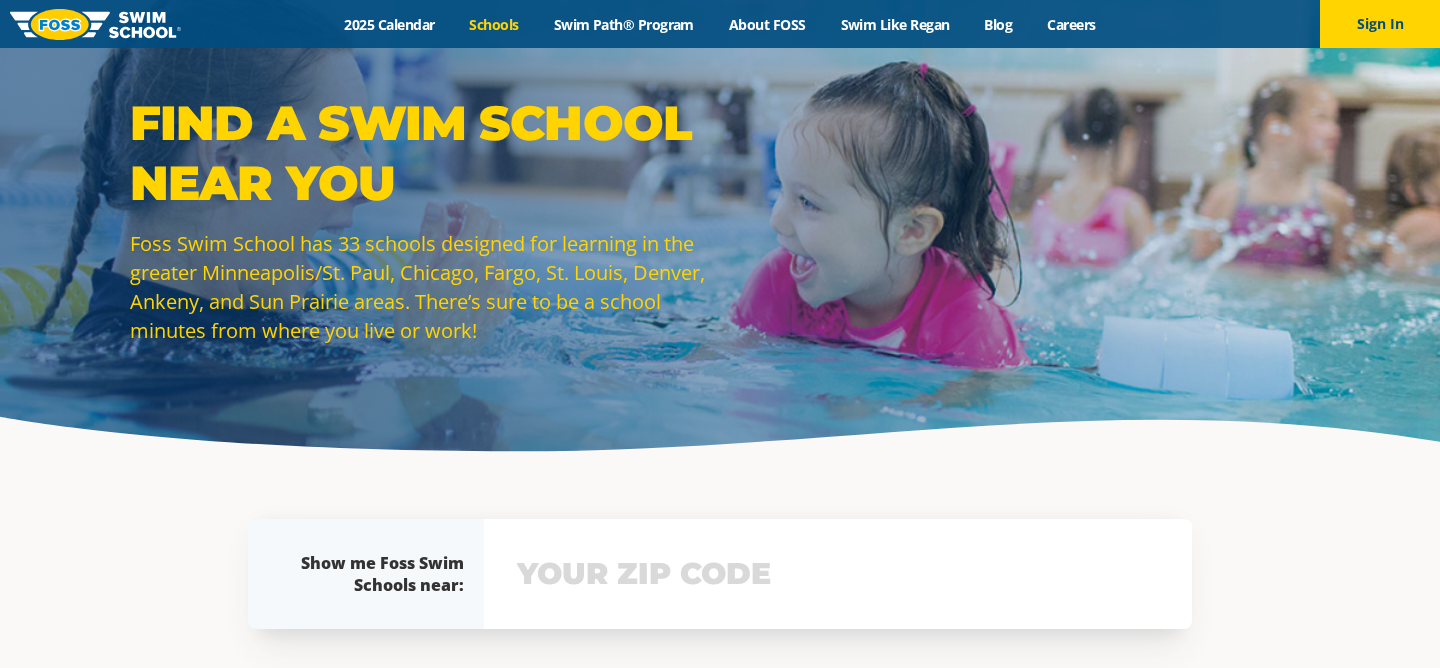 scroll, scrollTop: 0, scrollLeft: 0, axis: both 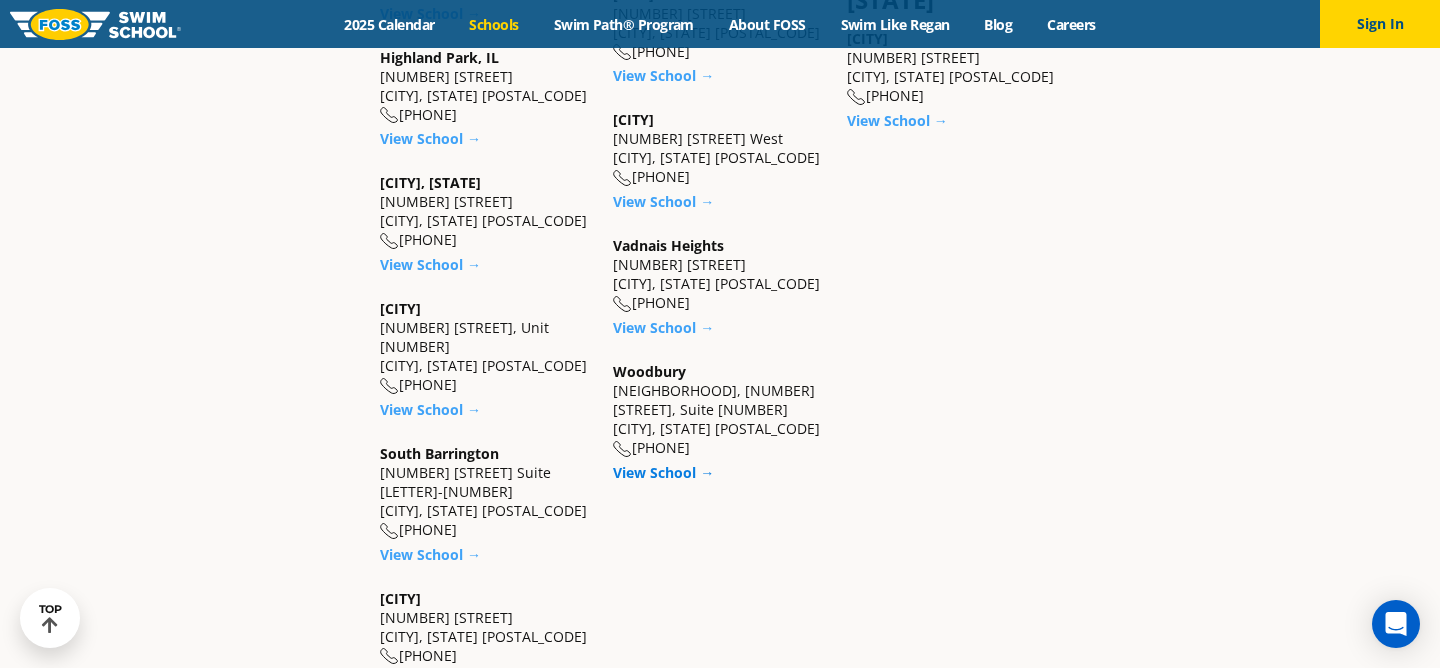 click on "View School →" at bounding box center (663, 472) 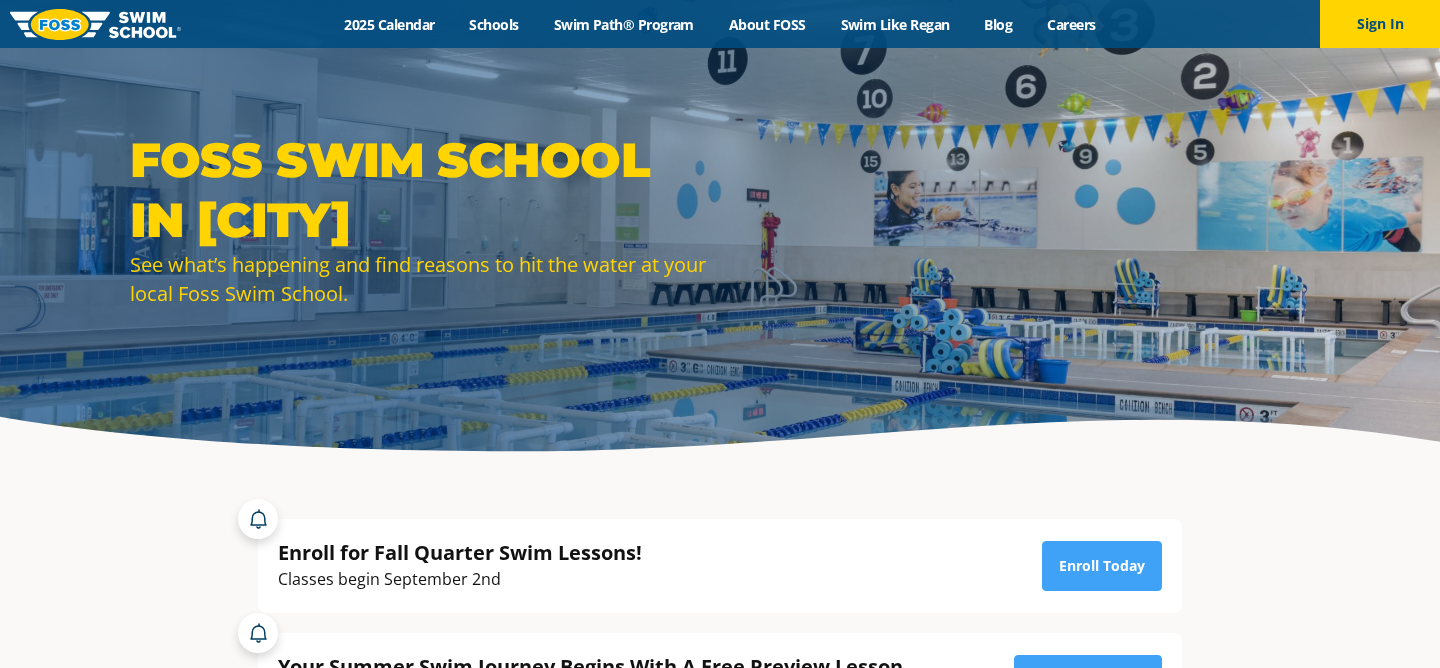 scroll, scrollTop: 0, scrollLeft: 0, axis: both 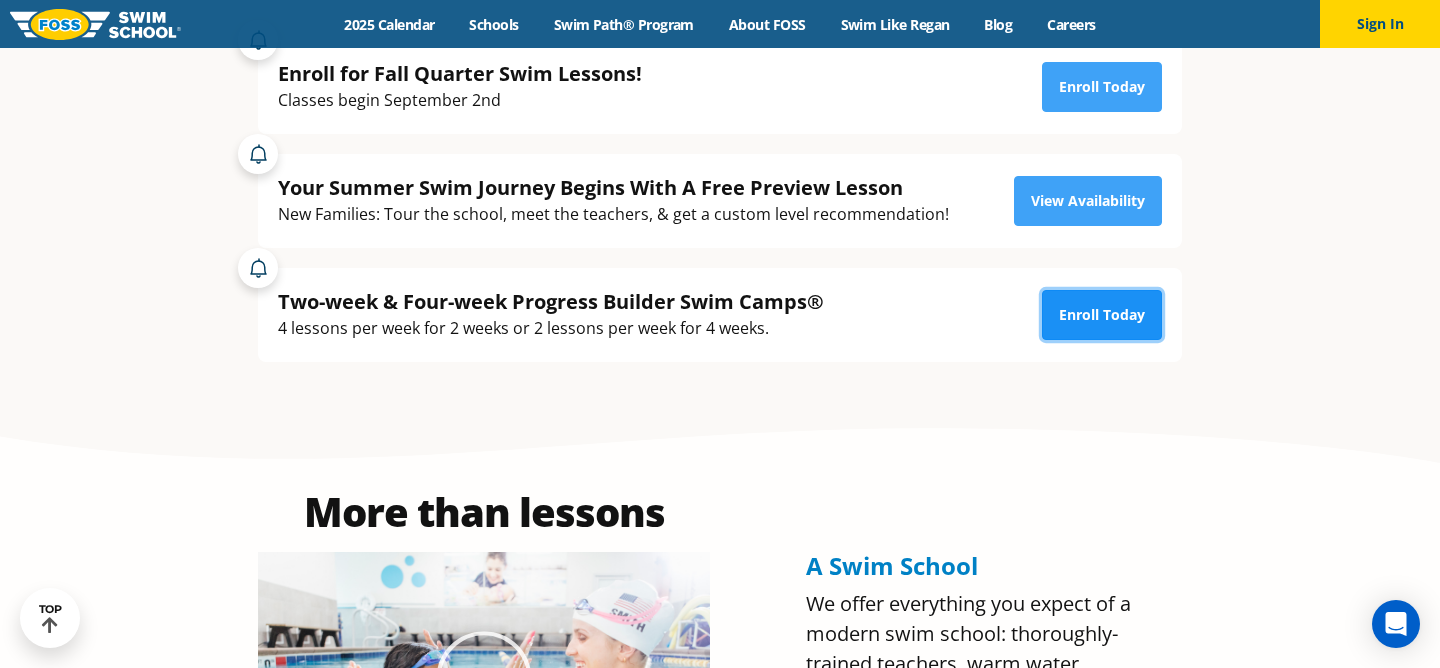 click on "Enroll Today" at bounding box center [1102, 315] 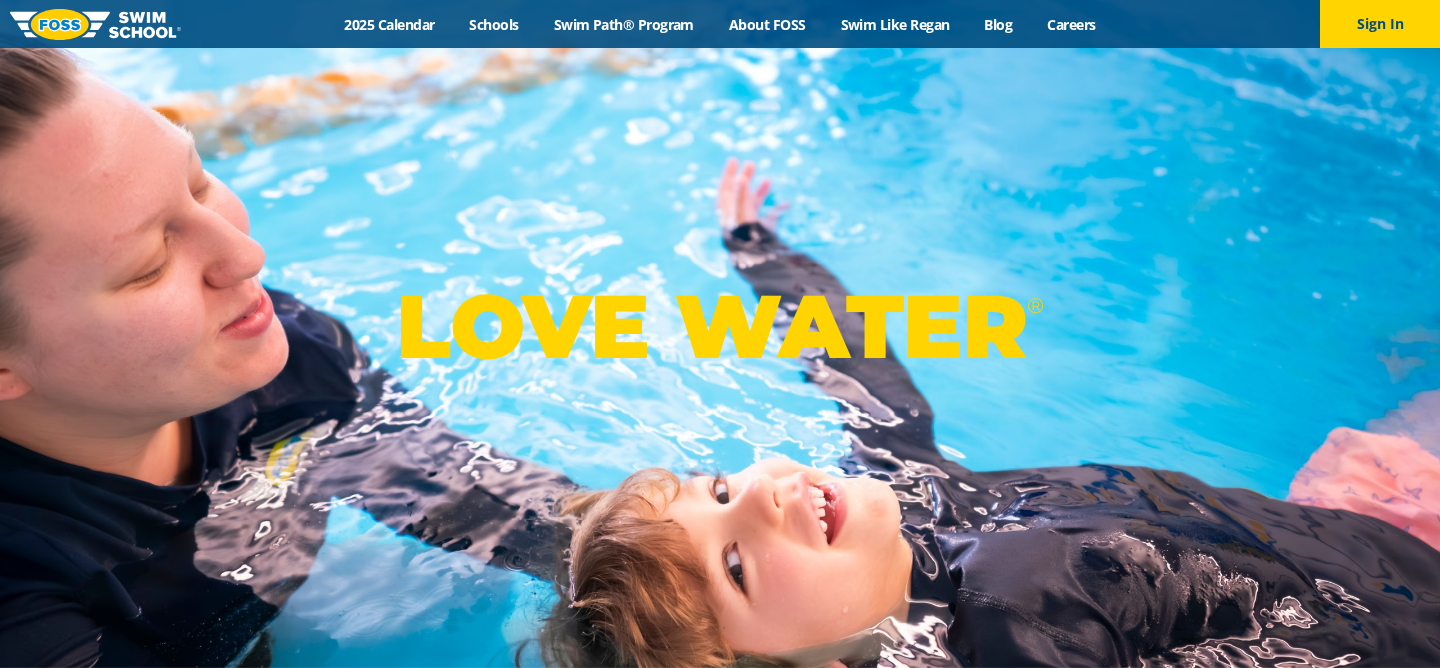 scroll, scrollTop: 0, scrollLeft: 0, axis: both 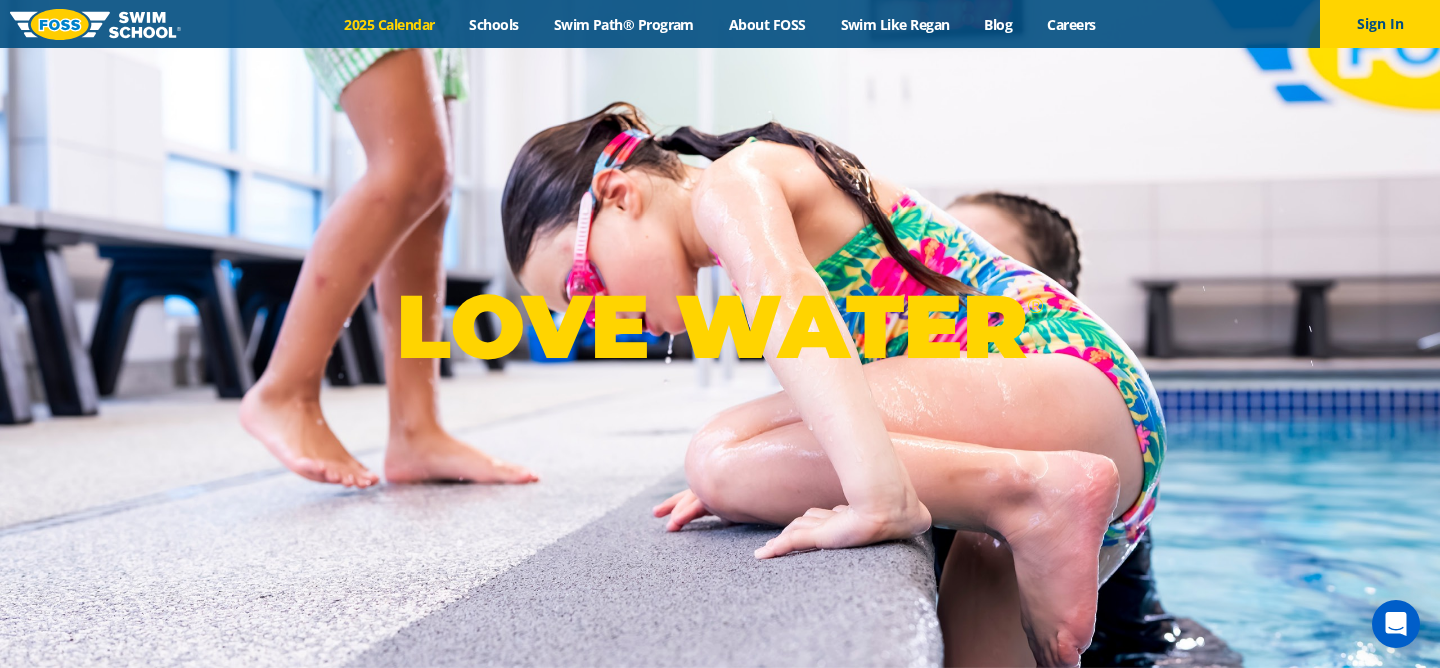 click on "2025 Calendar" at bounding box center [389, 24] 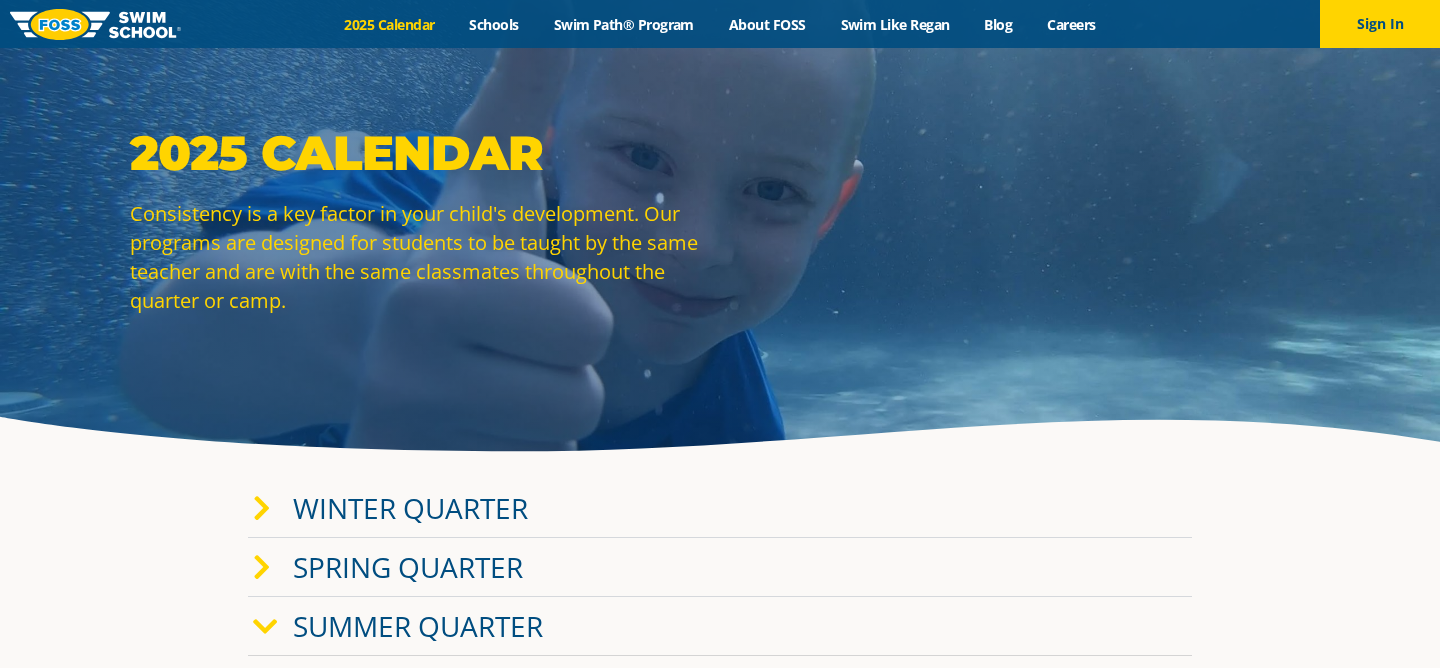 scroll, scrollTop: 0, scrollLeft: 0, axis: both 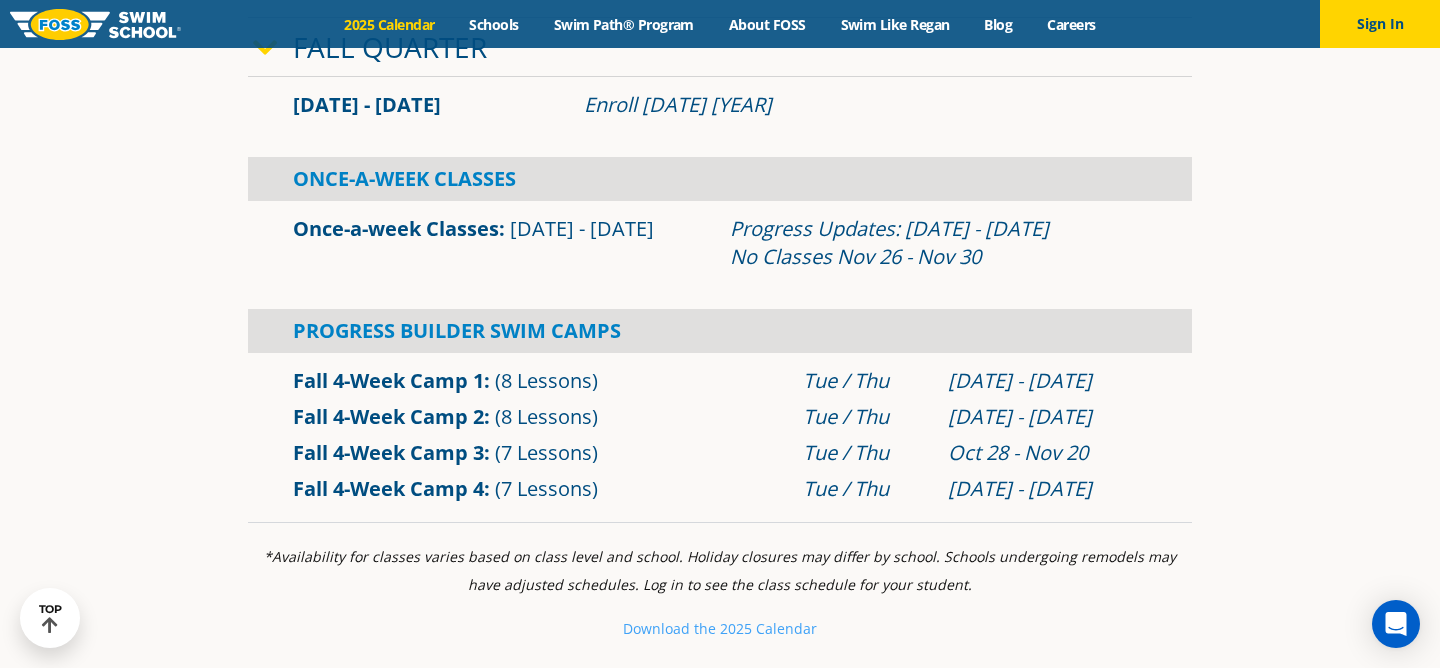 click on "Progress Builder Swim Camps" at bounding box center [720, 331] 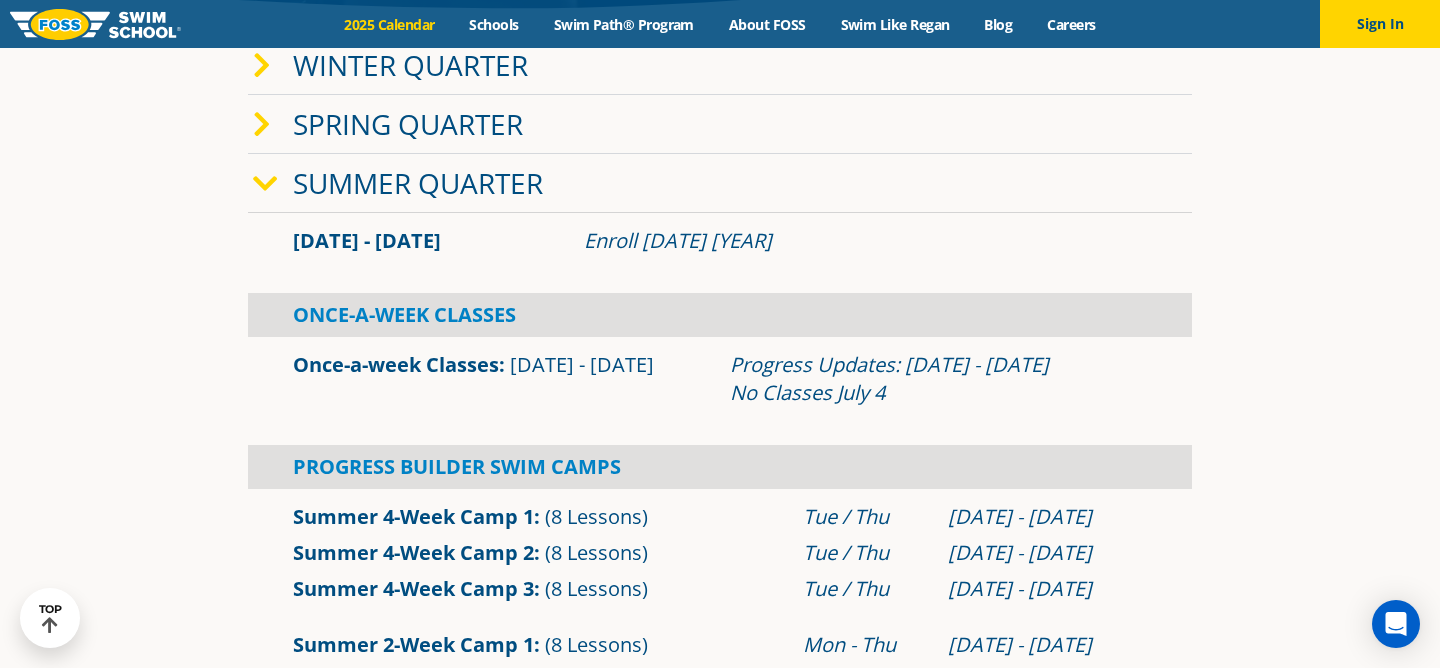 scroll, scrollTop: 398, scrollLeft: 0, axis: vertical 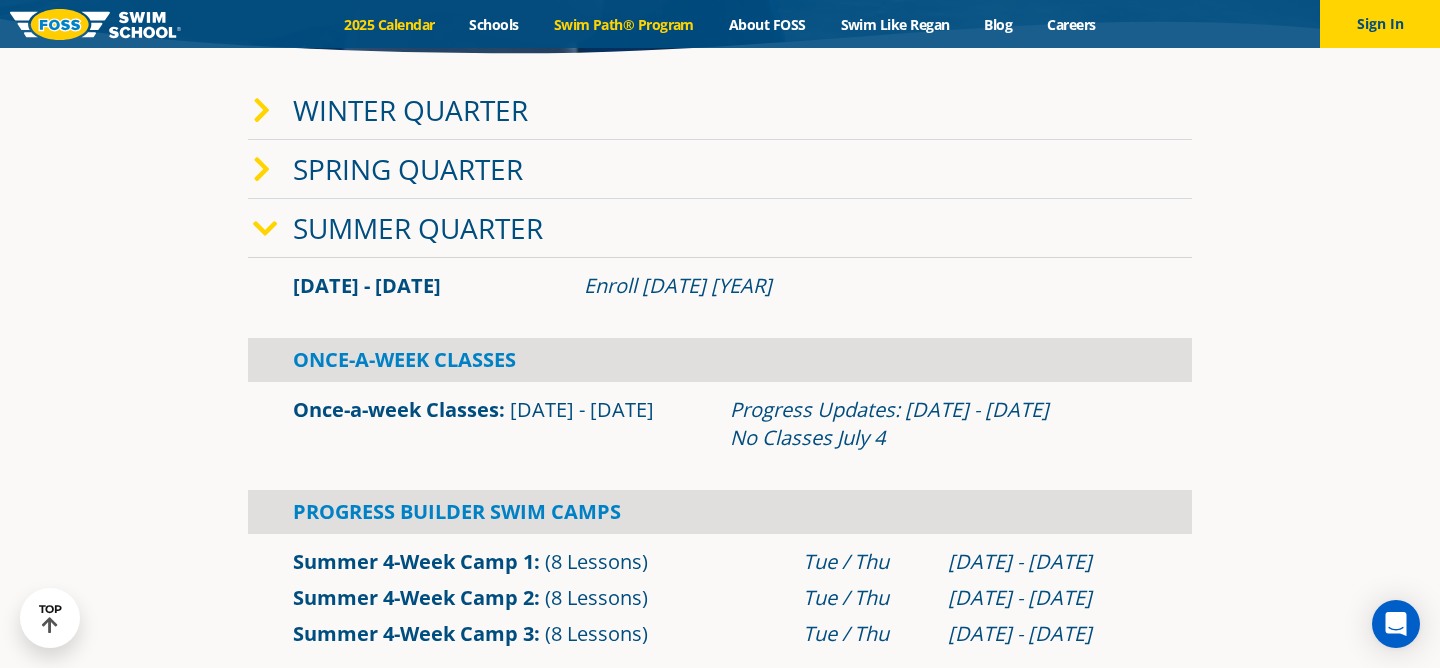 click on "Swim Path® Program" at bounding box center [623, 24] 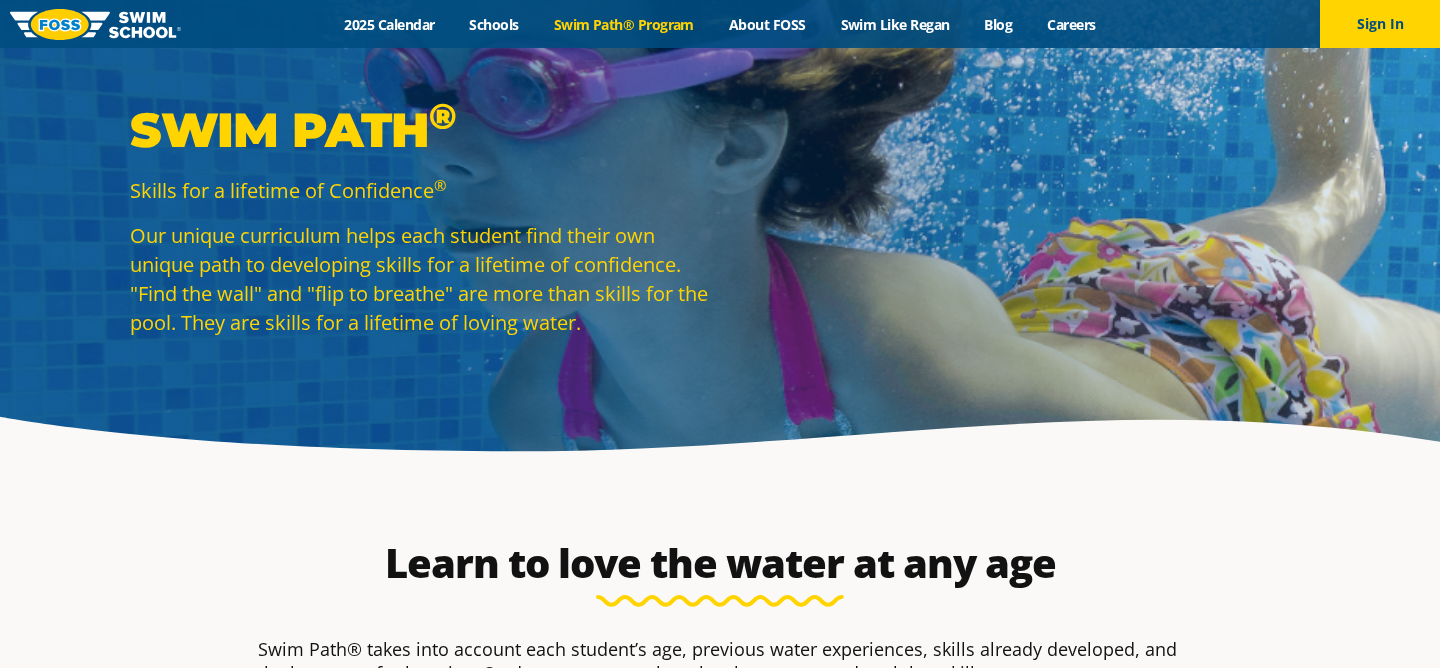scroll, scrollTop: 87, scrollLeft: 0, axis: vertical 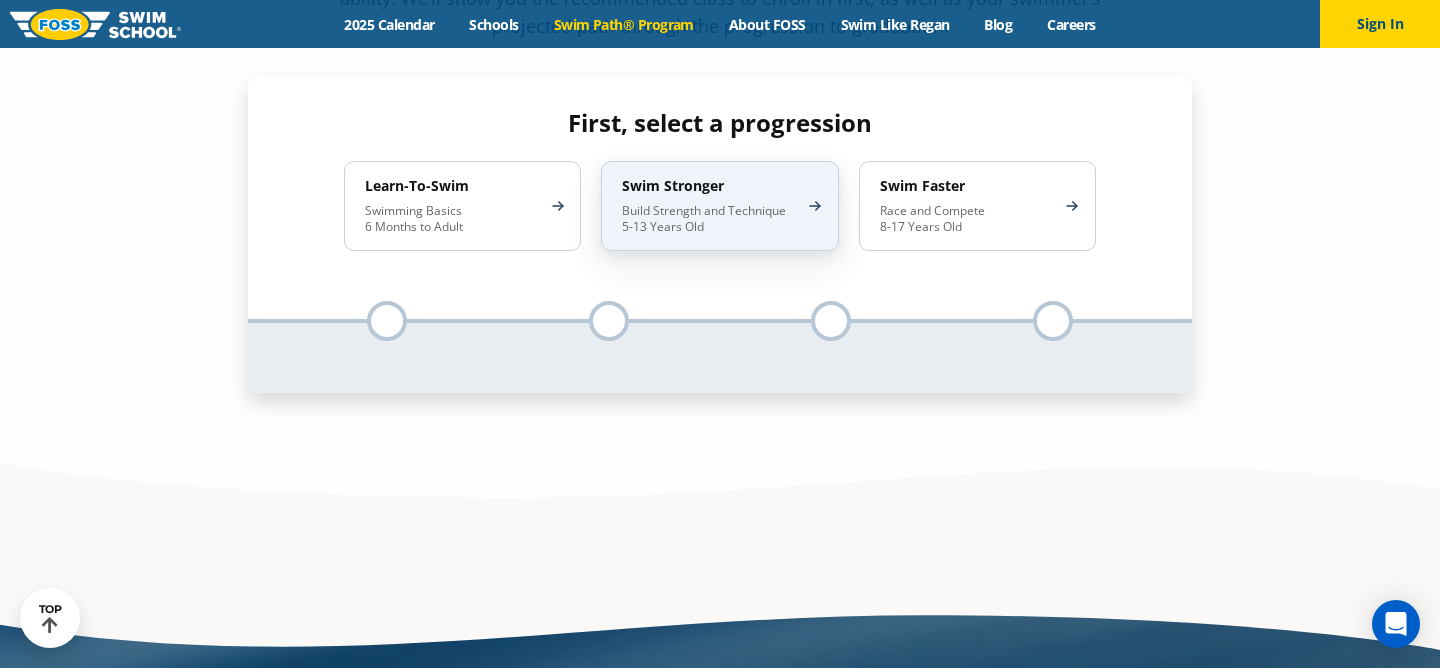 click on "Build Strength and Technique 5-13 Years Old" at bounding box center [709, 219] 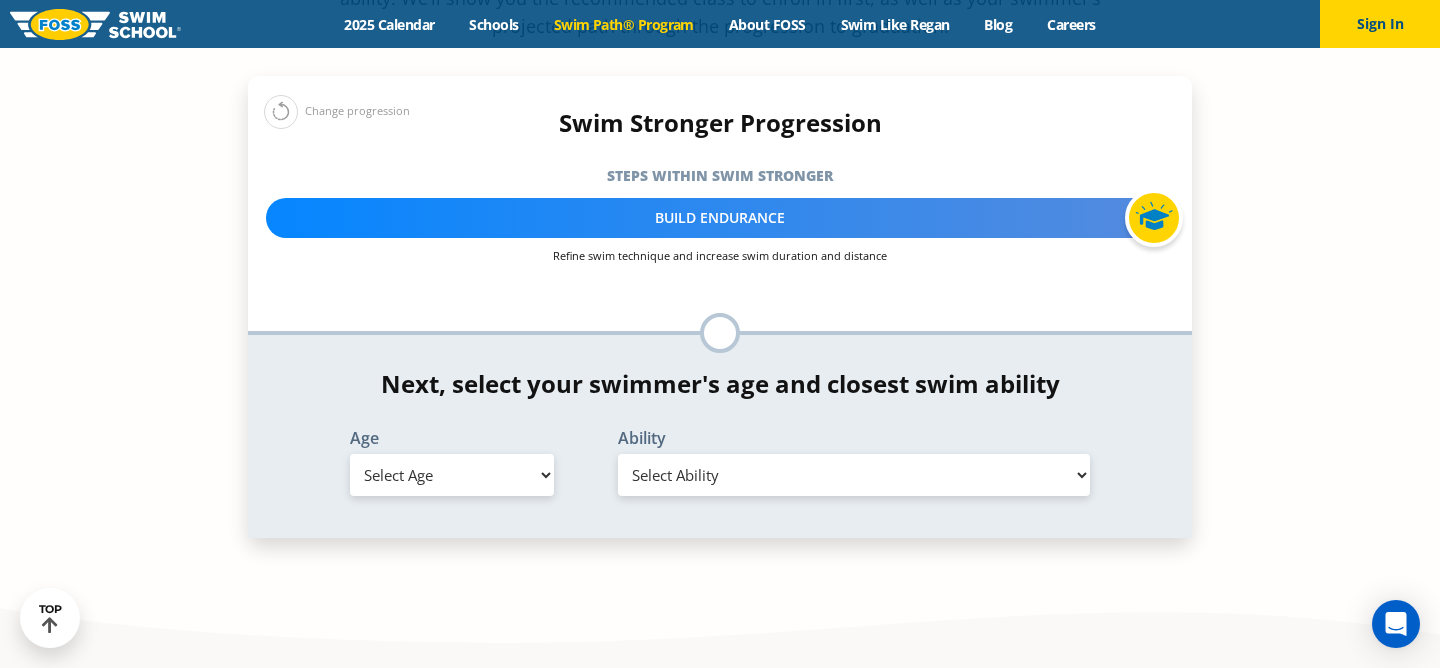 click on "Select Age 6 months - 1 year 1 year 2 years 3 years 4 years 5 years 6 years 7 years 8 years 9 years 10 years  11 years  12 years  13 years  14 years  15 years  16 years  17 years  Adult (18 years +)" at bounding box center (452, 475) 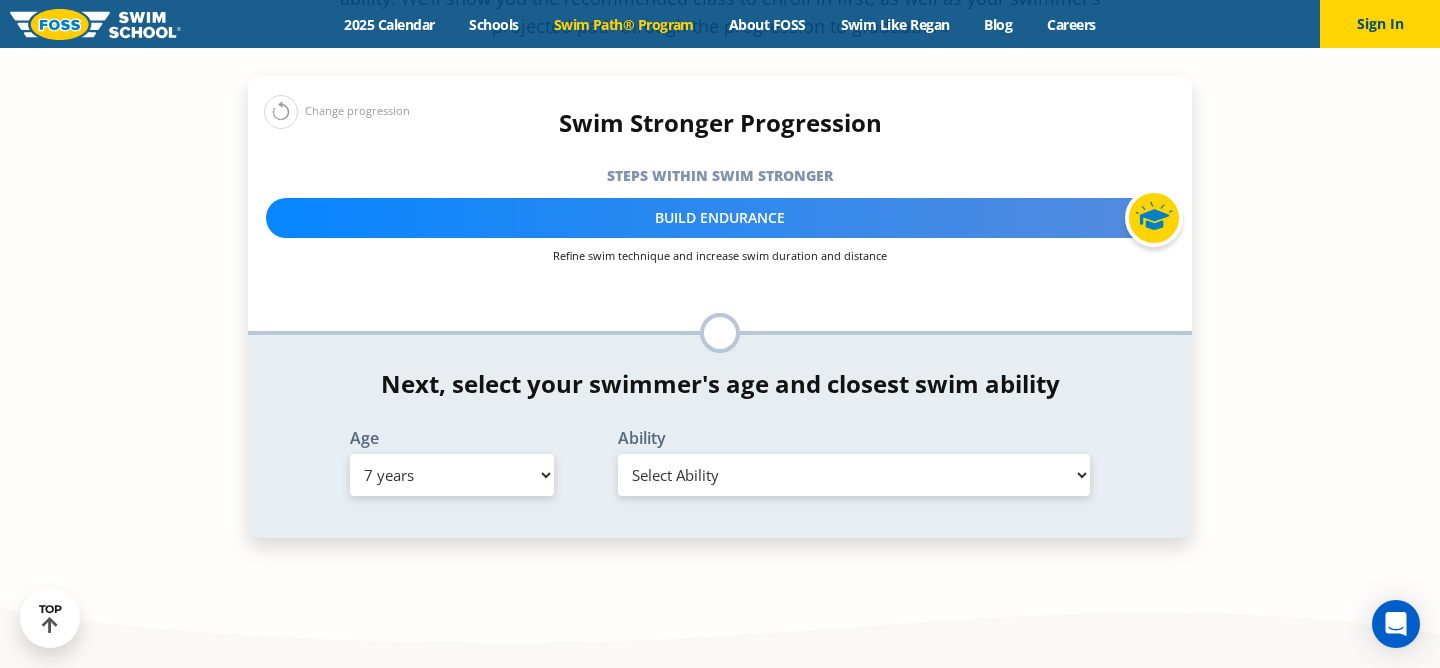 click on "Select Ability First in-water experience When in the water, reliant on a life jacket or floatation device Uncomfortable putting face in the water AND/OR getting water on ears while floating on back Swims front crawl and backstroke for 25 ft with a flip from stomach to back to breathe Able to swim front crawl 40 ft, backstroke 40 ft AND breaststroke 15 ft Able to swim each stroke - front crawl and backstroke 60 ft. AND breaststroke and butterfly at least 30 ft.  Swims each stroke - front crawl and backstroke 75 ft AND breaststroke, butterfly 60 ft  Know turns and finishes, 200 yard medley of all strokes and 300 yard front crawl with no breaks. Unsure/or my swimmer does not fit within any of these" at bounding box center (854, 475) 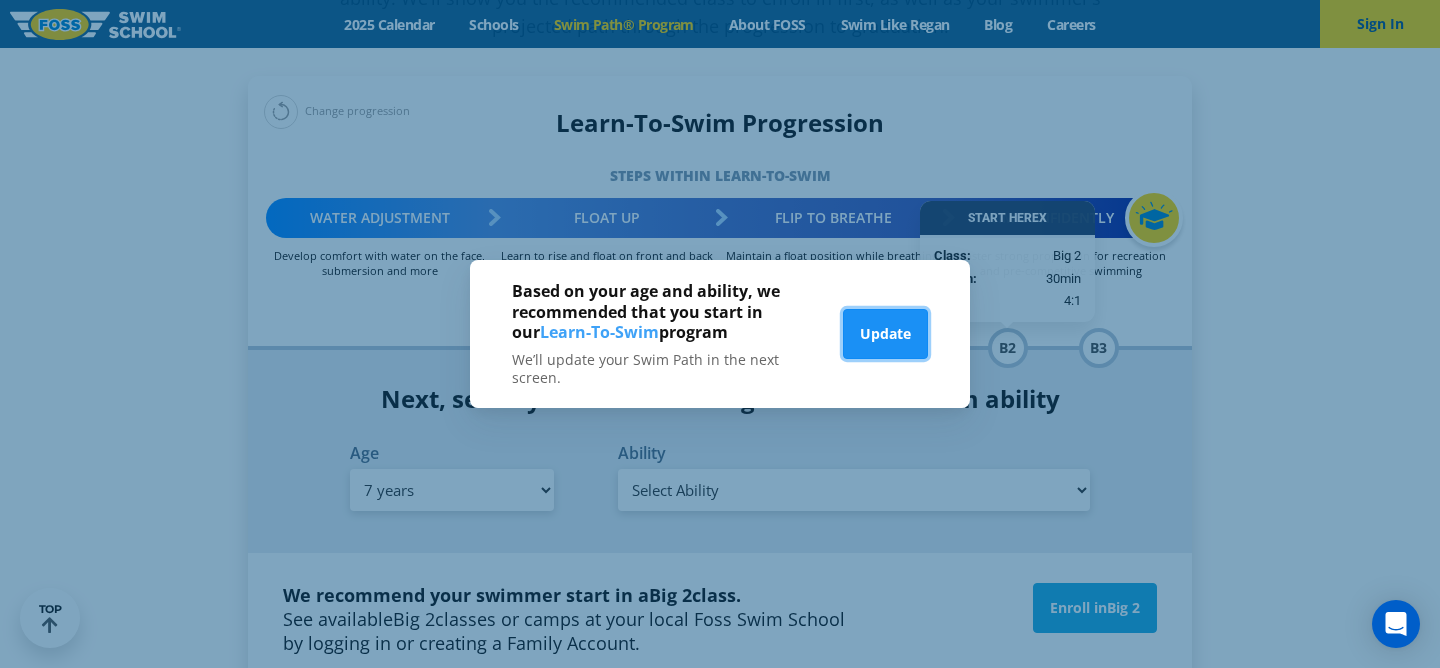 click on "Update" at bounding box center (885, 334) 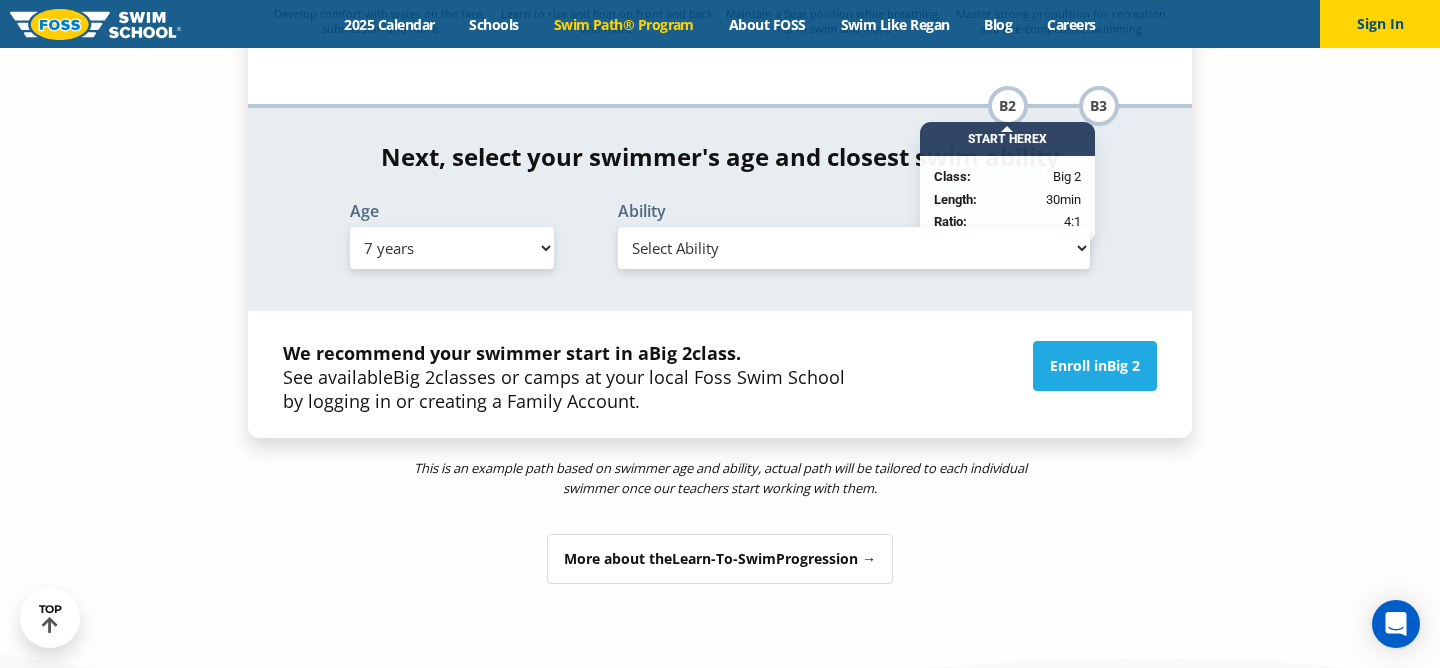 scroll, scrollTop: 2125, scrollLeft: 0, axis: vertical 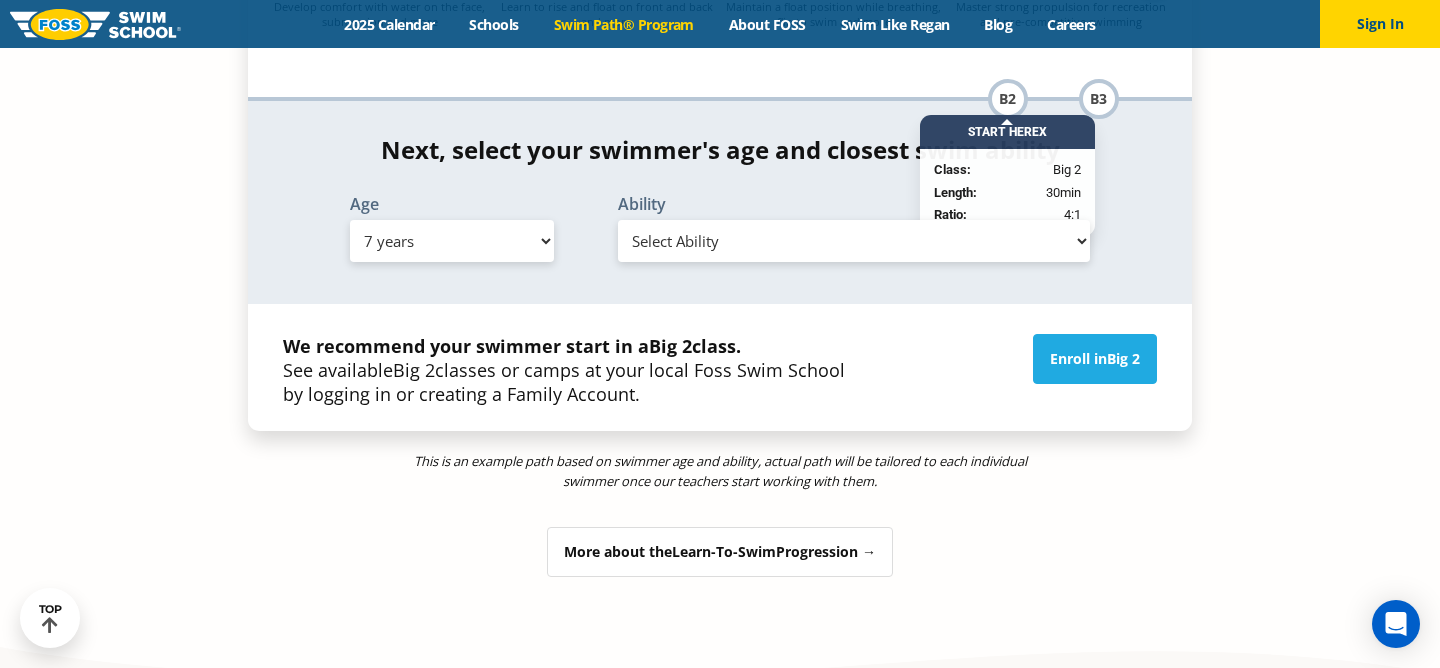 click on "Start Here X" at bounding box center [1007, 132] 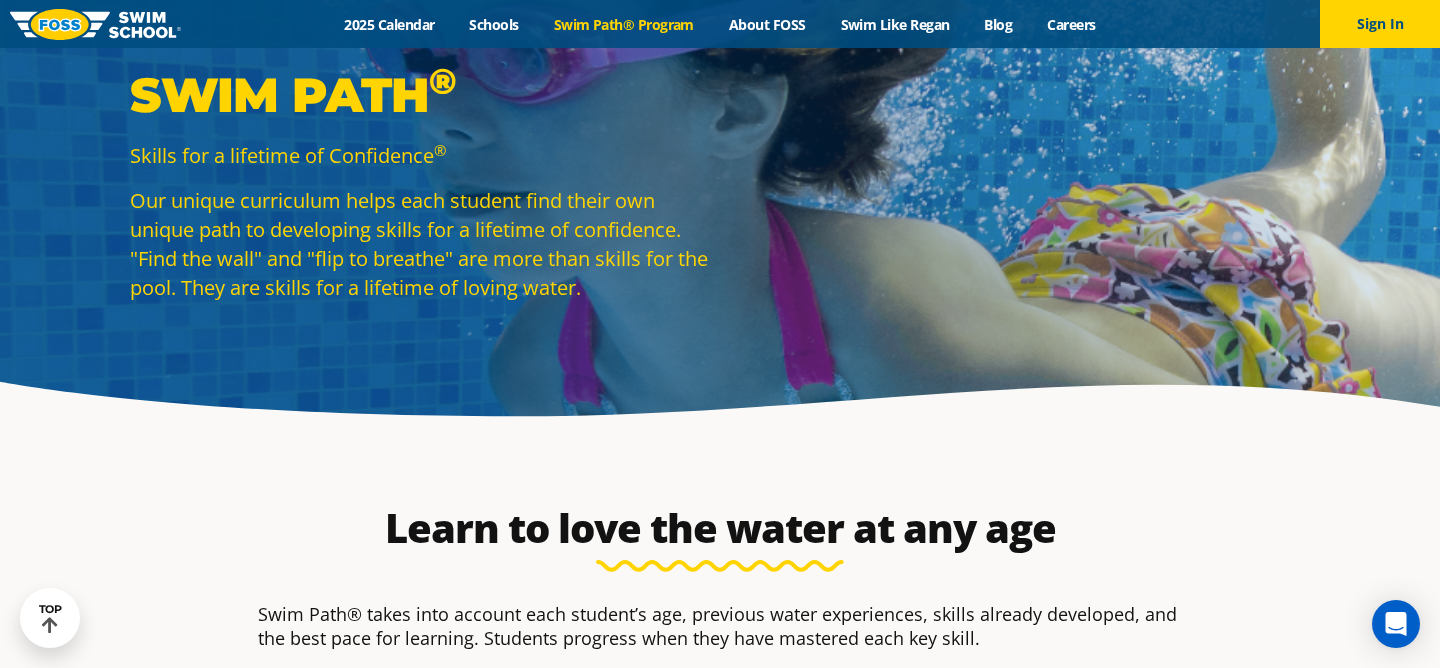scroll, scrollTop: 0, scrollLeft: 0, axis: both 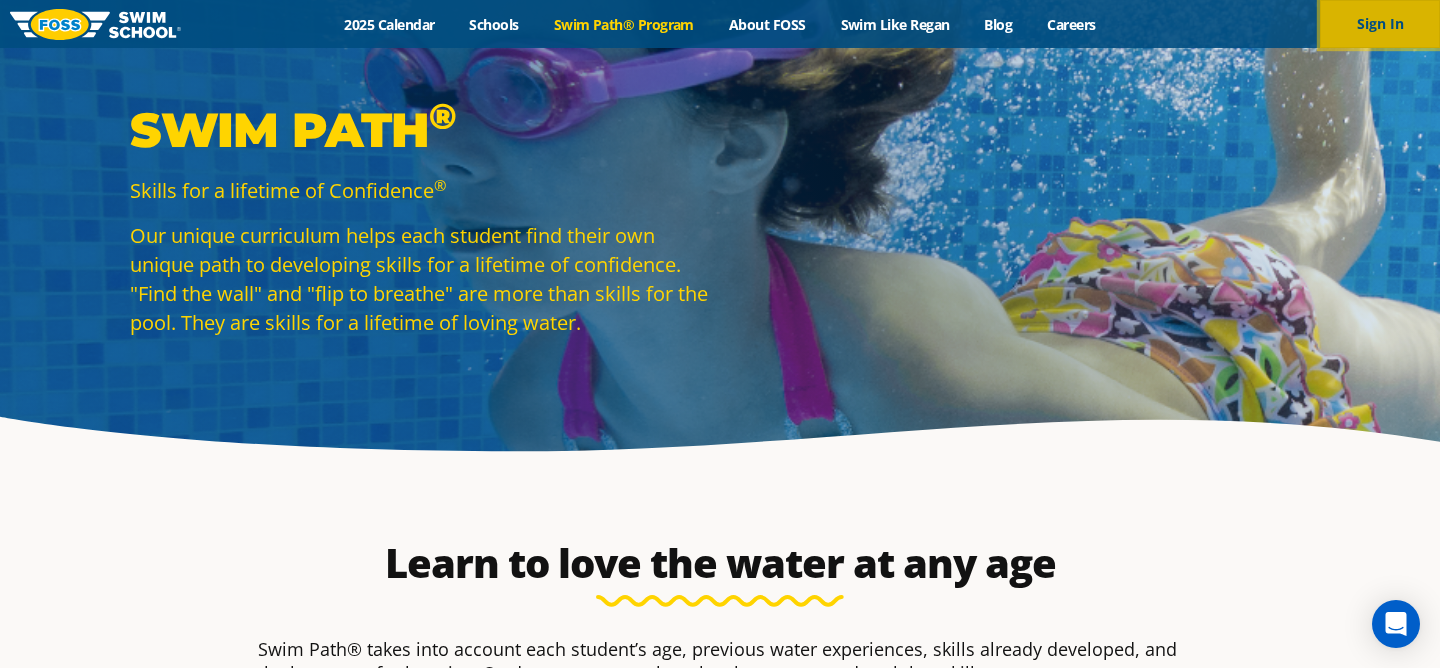 click on "Sign In" at bounding box center [1380, 24] 